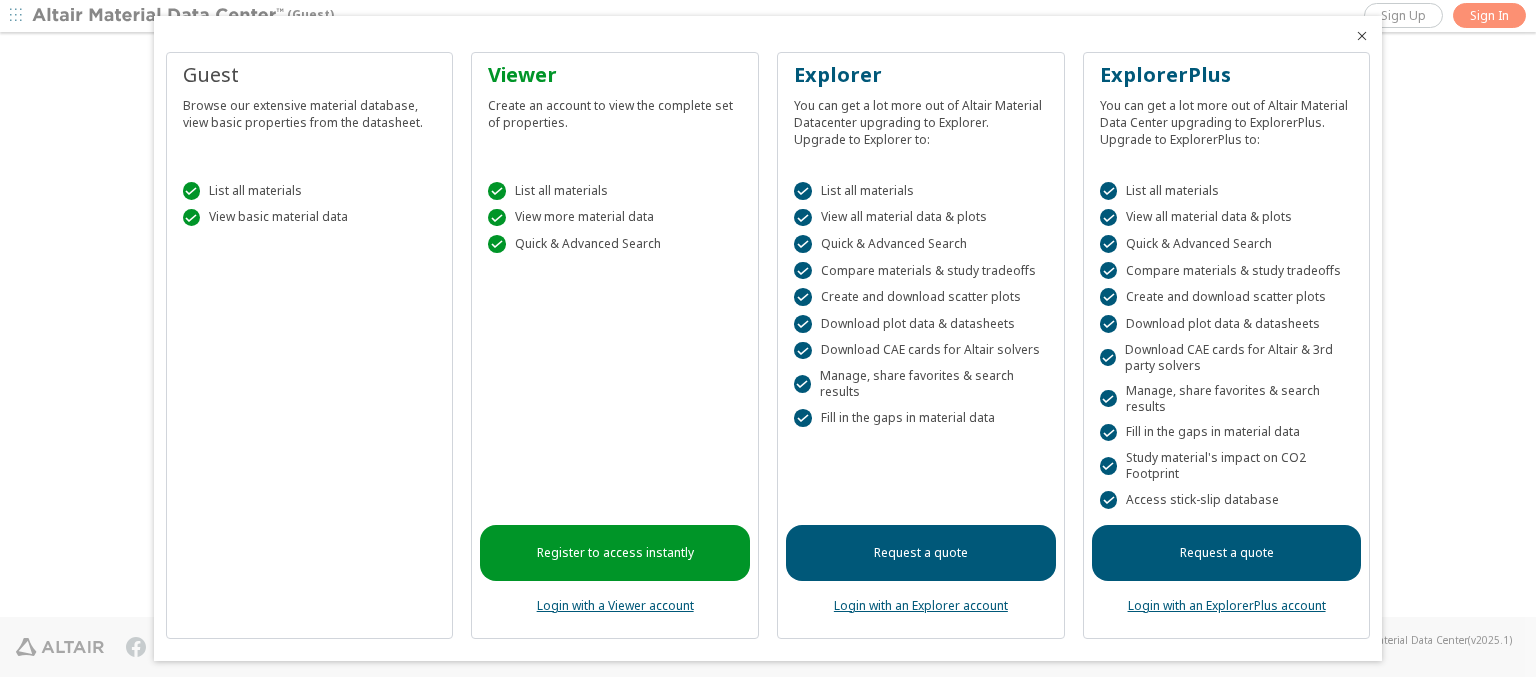 scroll, scrollTop: 0, scrollLeft: 0, axis: both 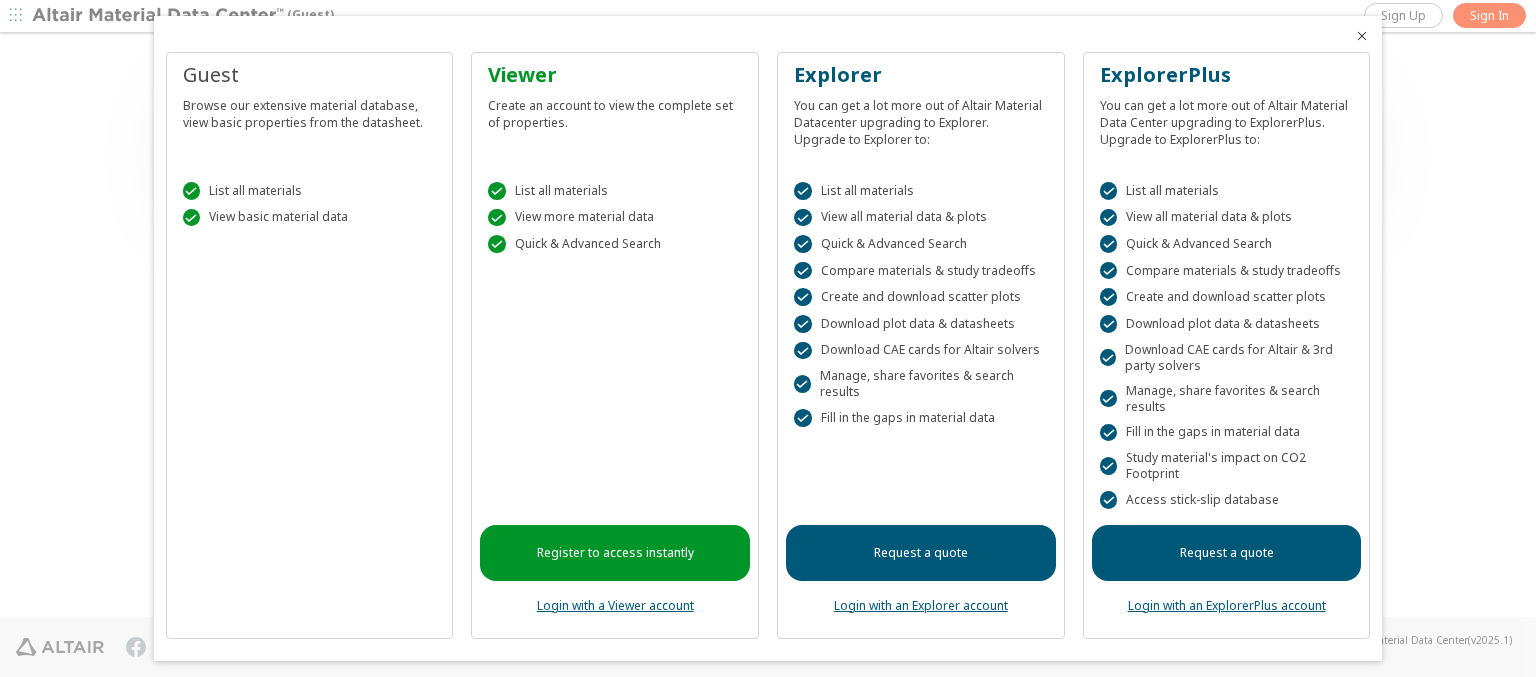 click at bounding box center [1362, 36] 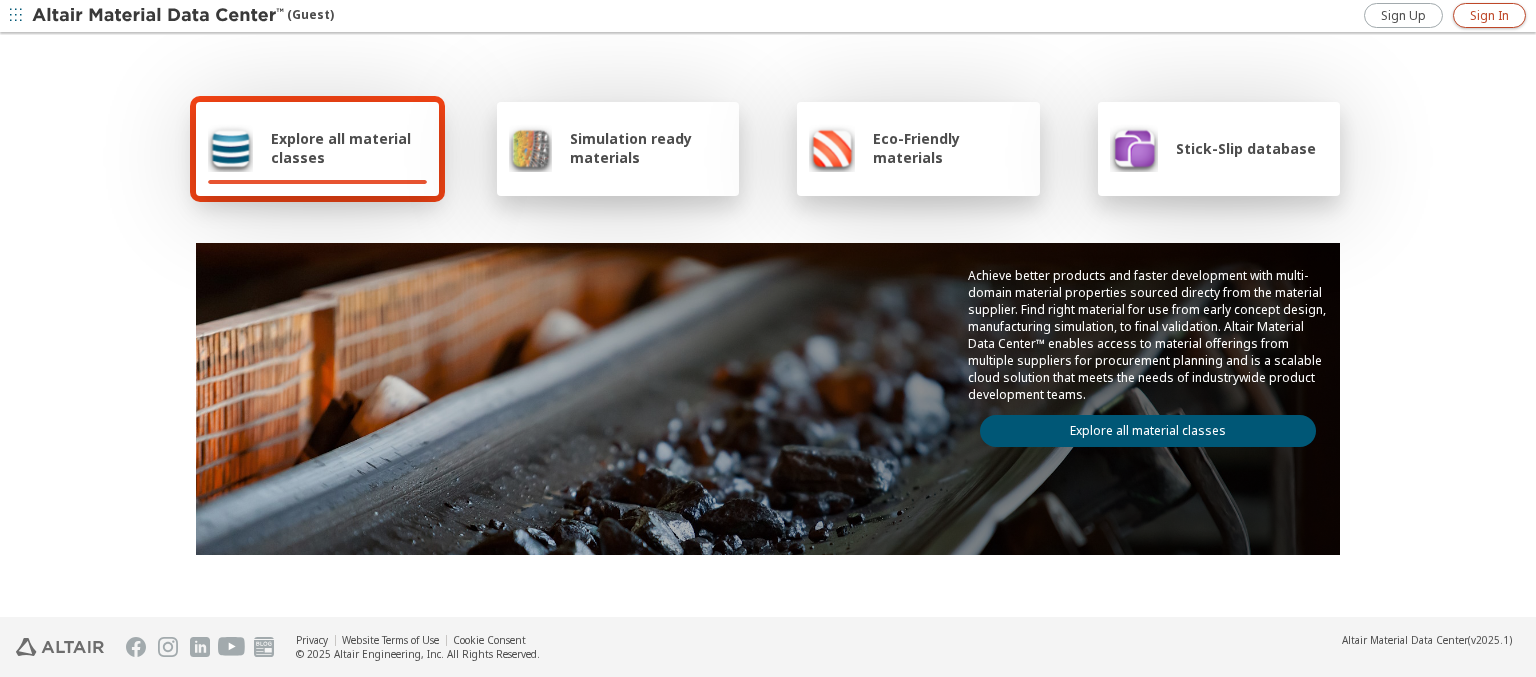 click on "Sign In" at bounding box center [1489, 16] 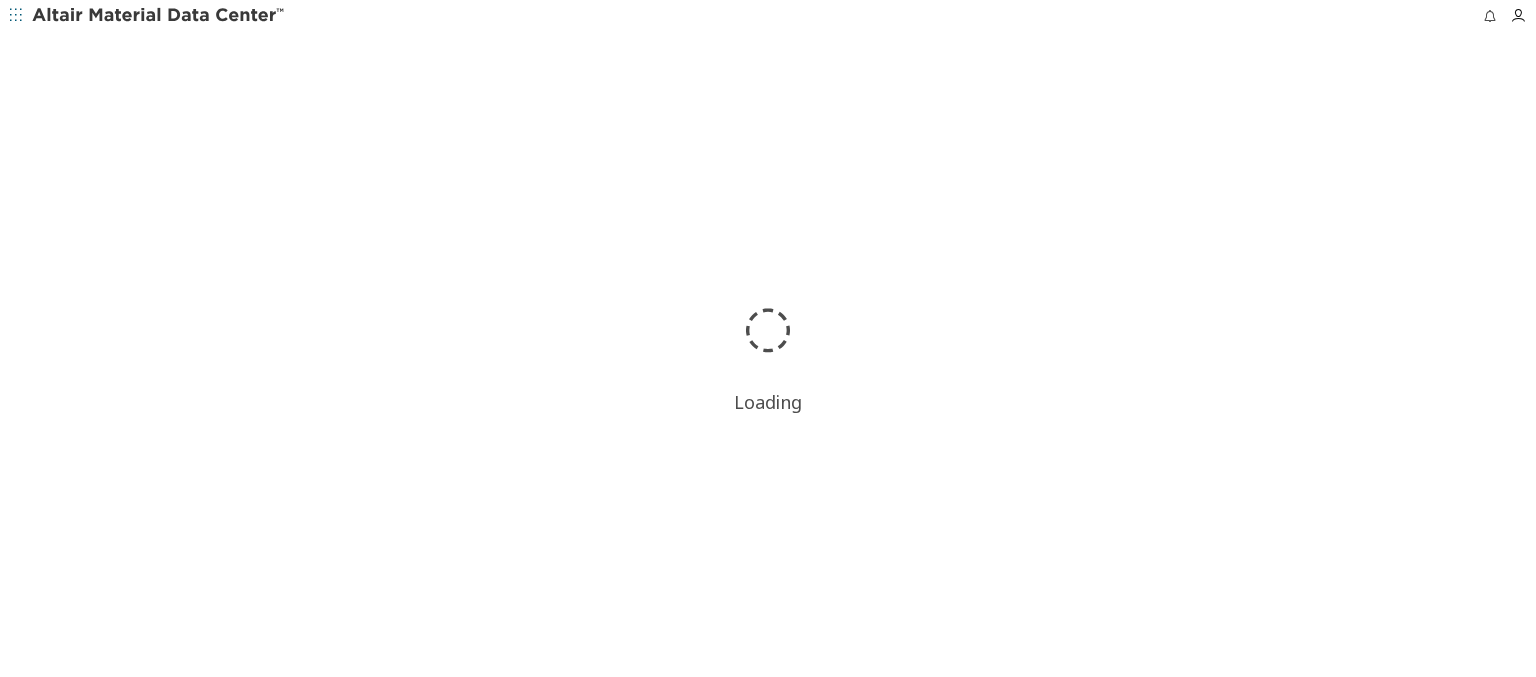 scroll, scrollTop: 0, scrollLeft: 0, axis: both 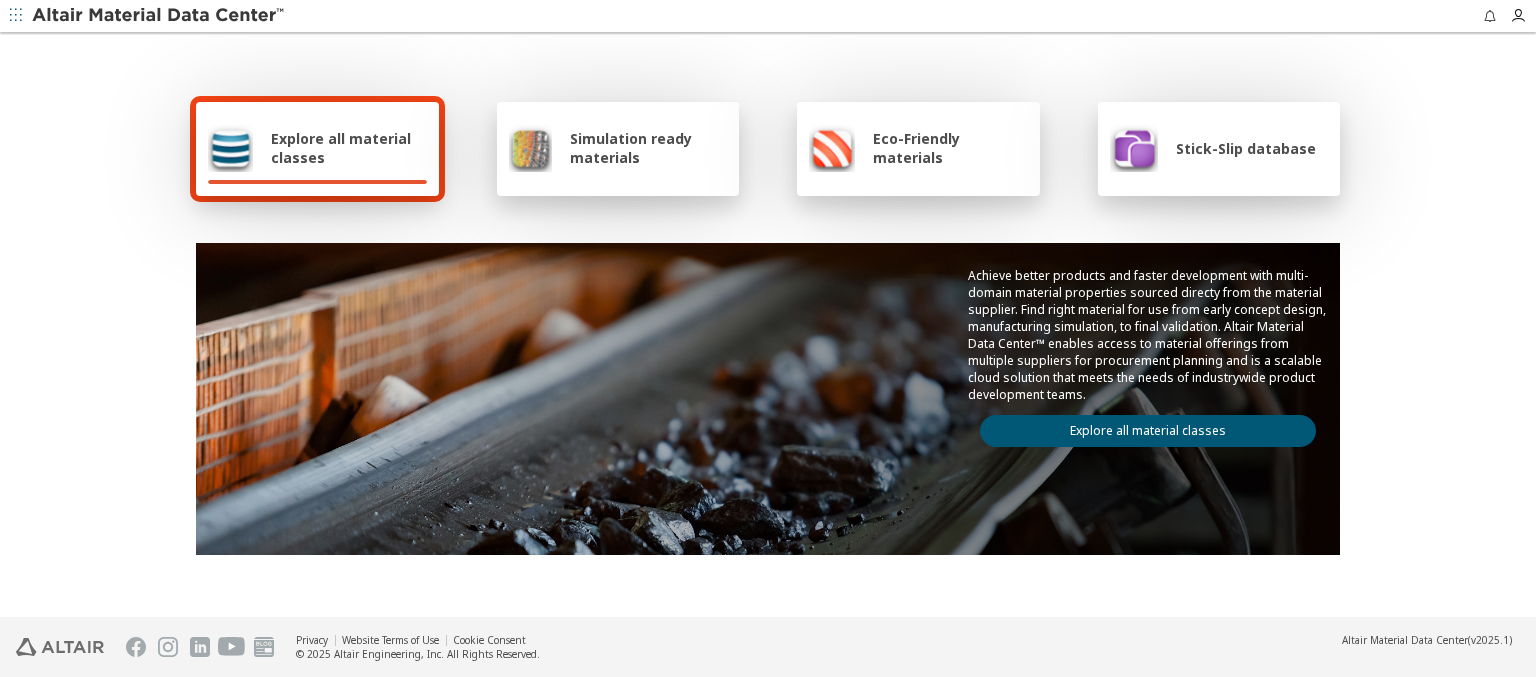 click on "Explore all material classes" at bounding box center (349, 148) 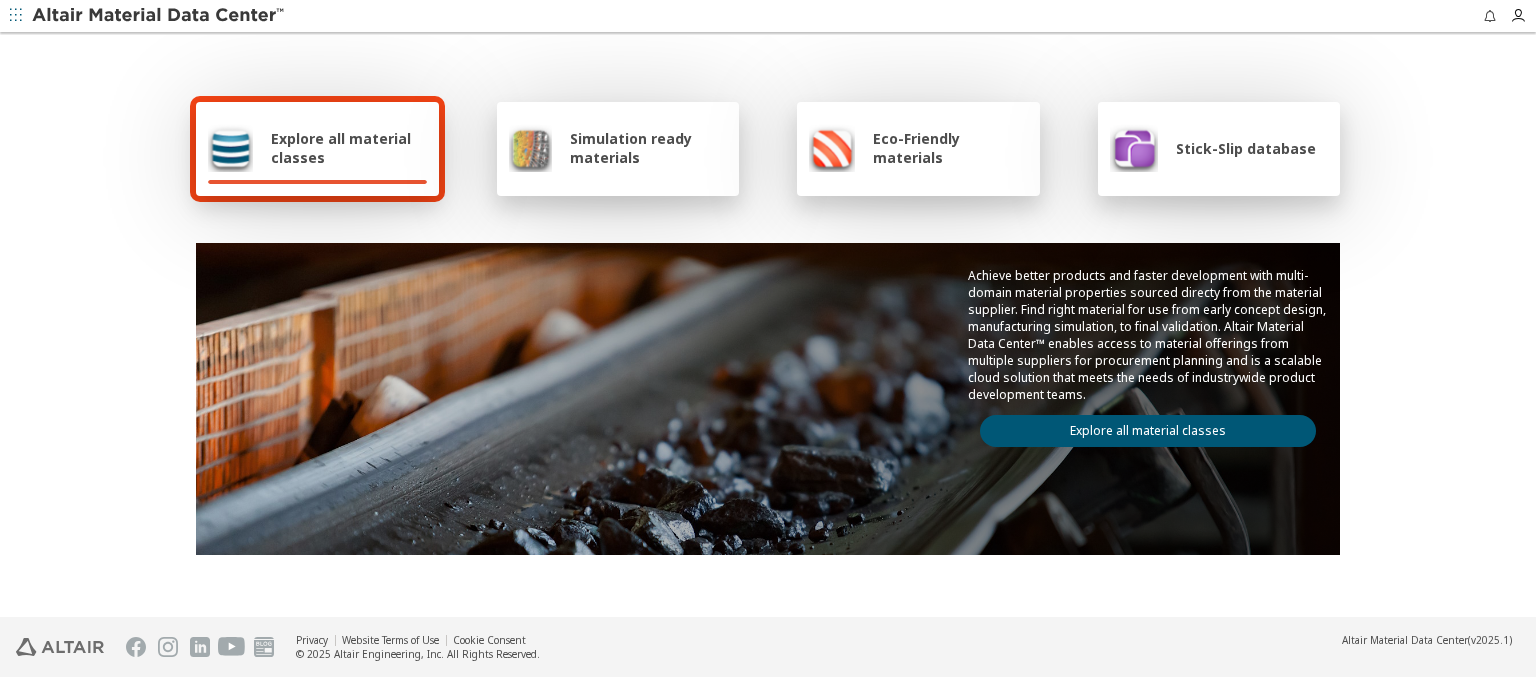 click on "Explore all material classes" at bounding box center [1148, 431] 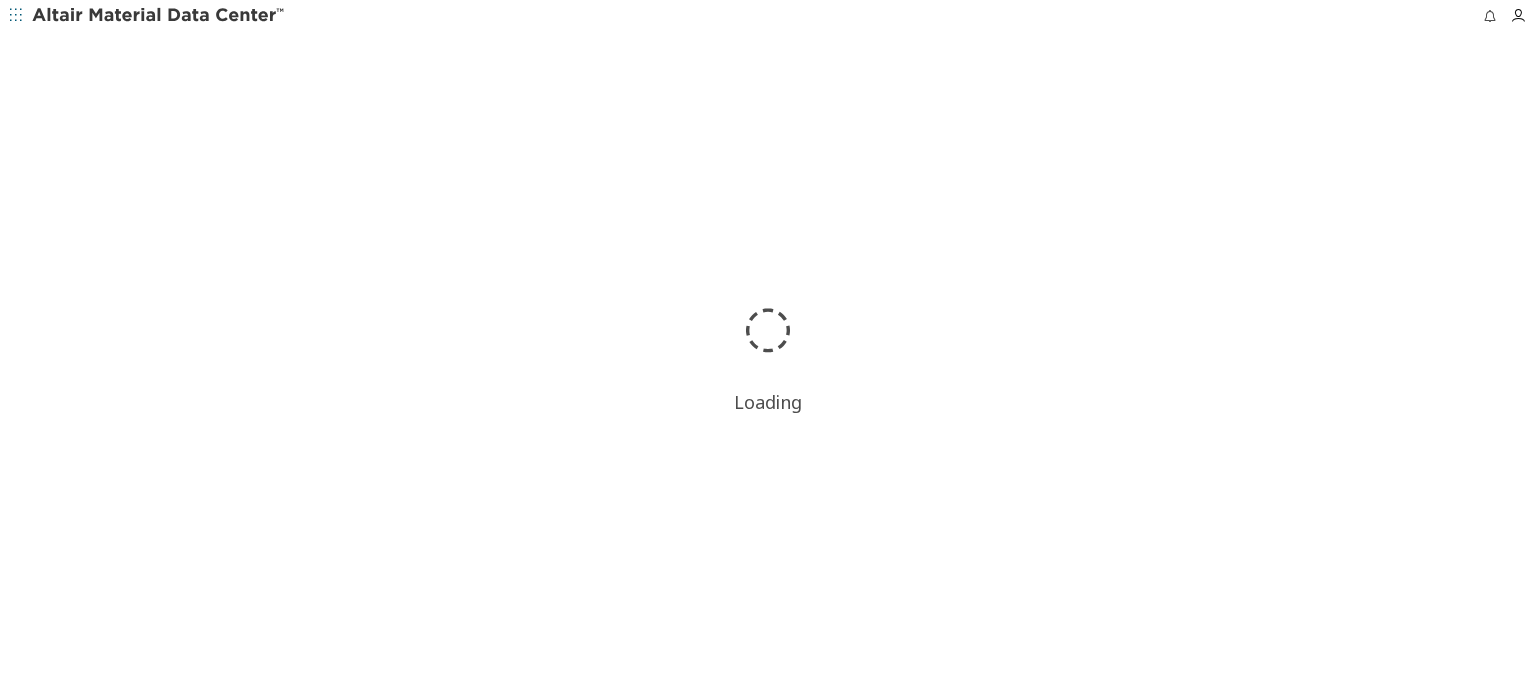 scroll, scrollTop: 0, scrollLeft: 0, axis: both 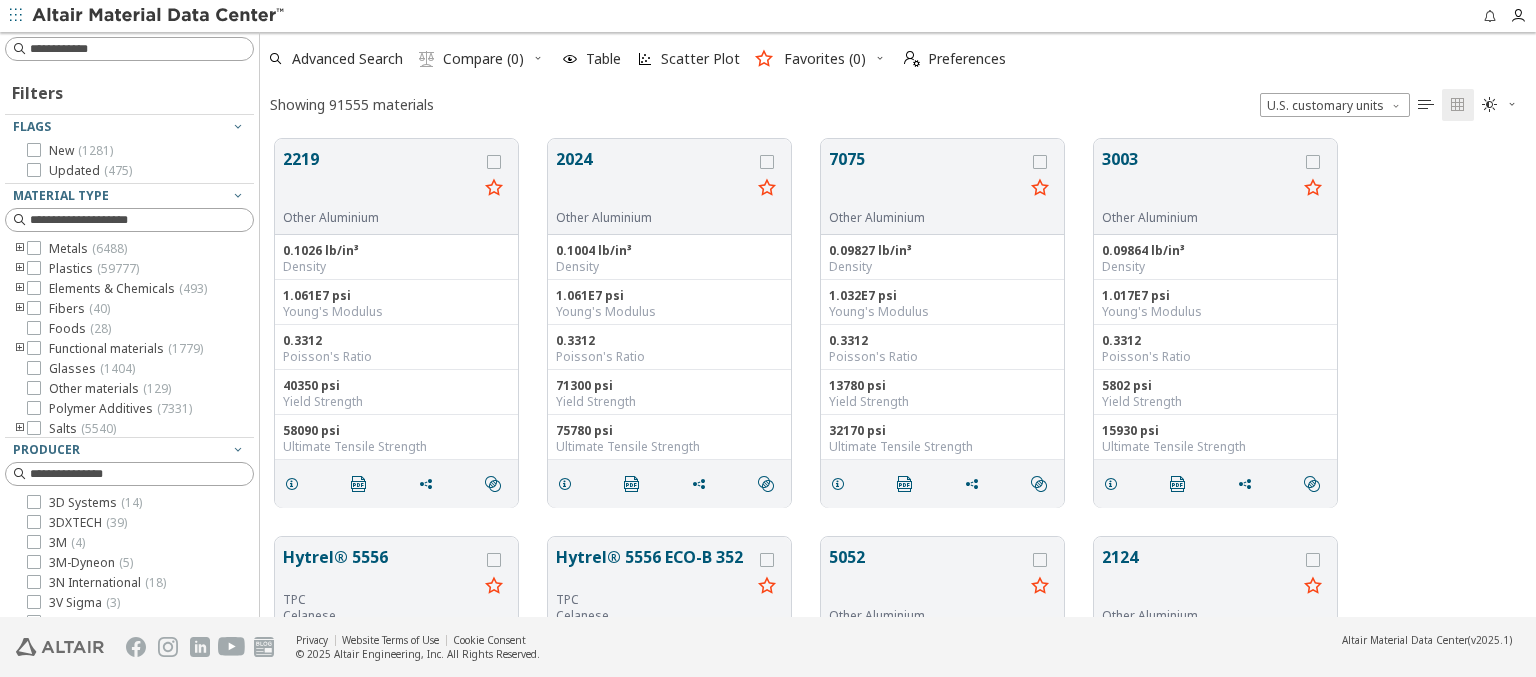 click at bounding box center (880, 58) 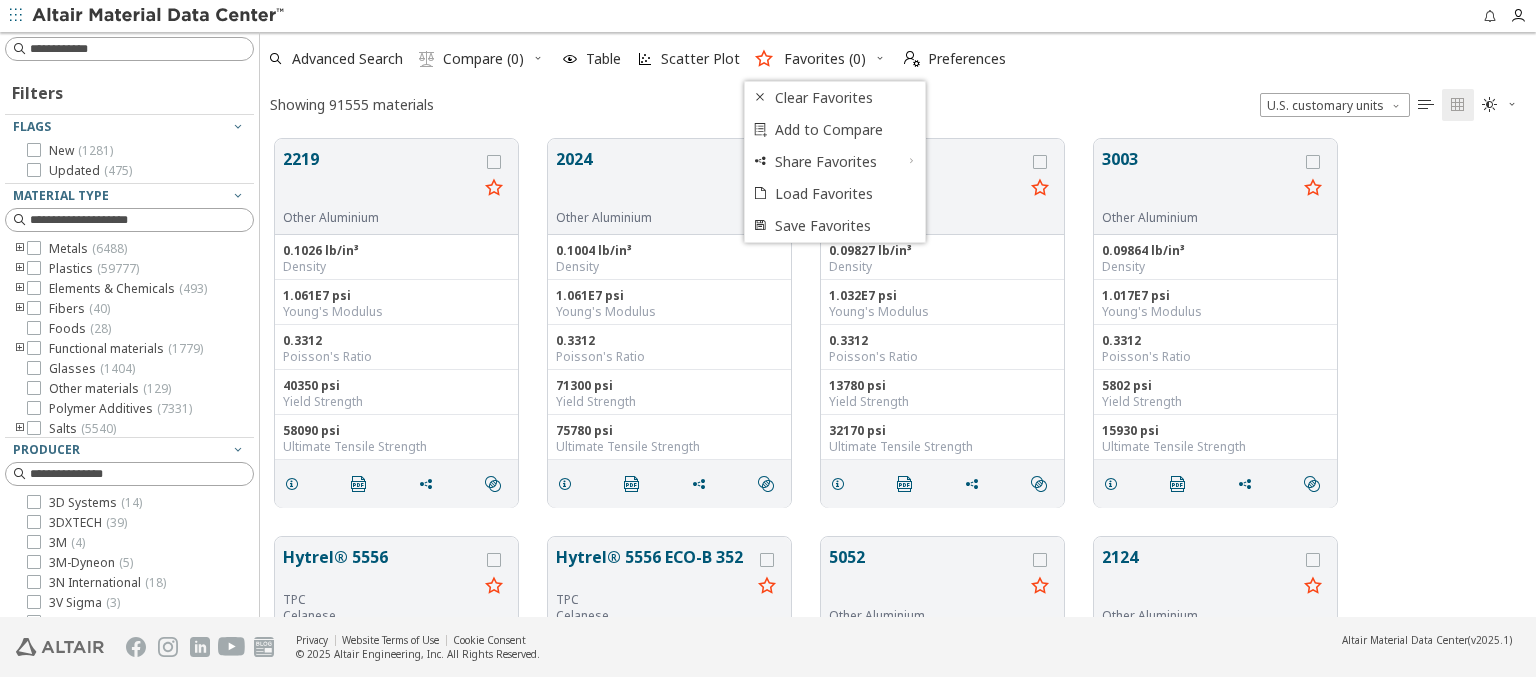 click at bounding box center (238, 683) 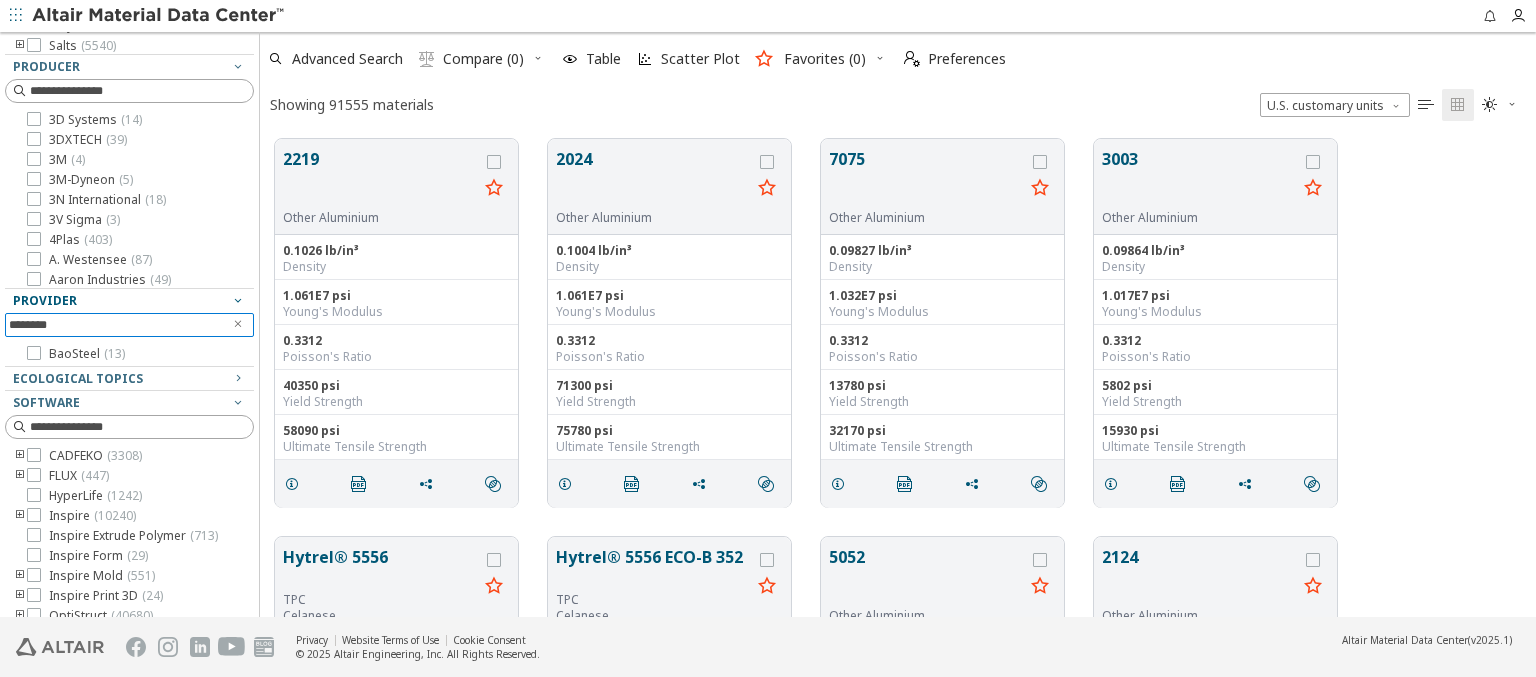 scroll, scrollTop: 416, scrollLeft: 0, axis: vertical 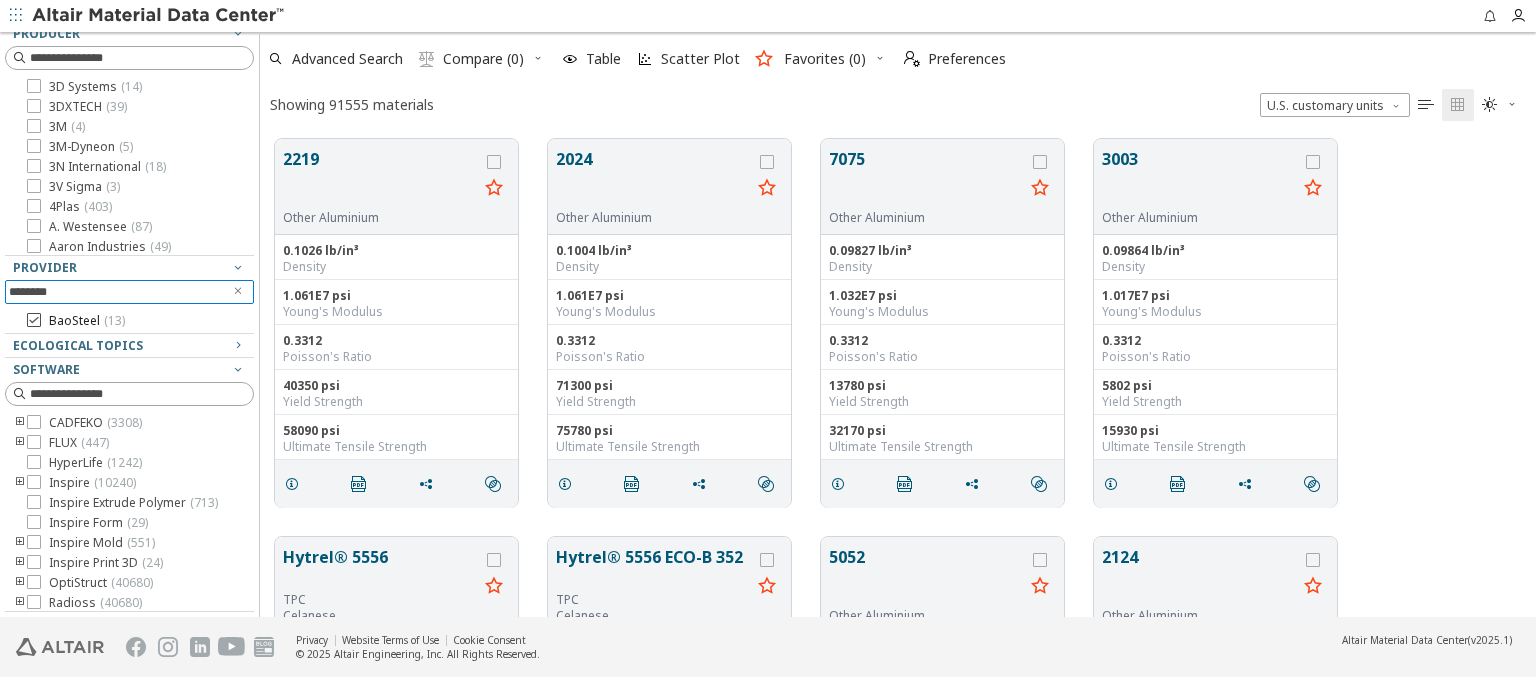 type on "********" 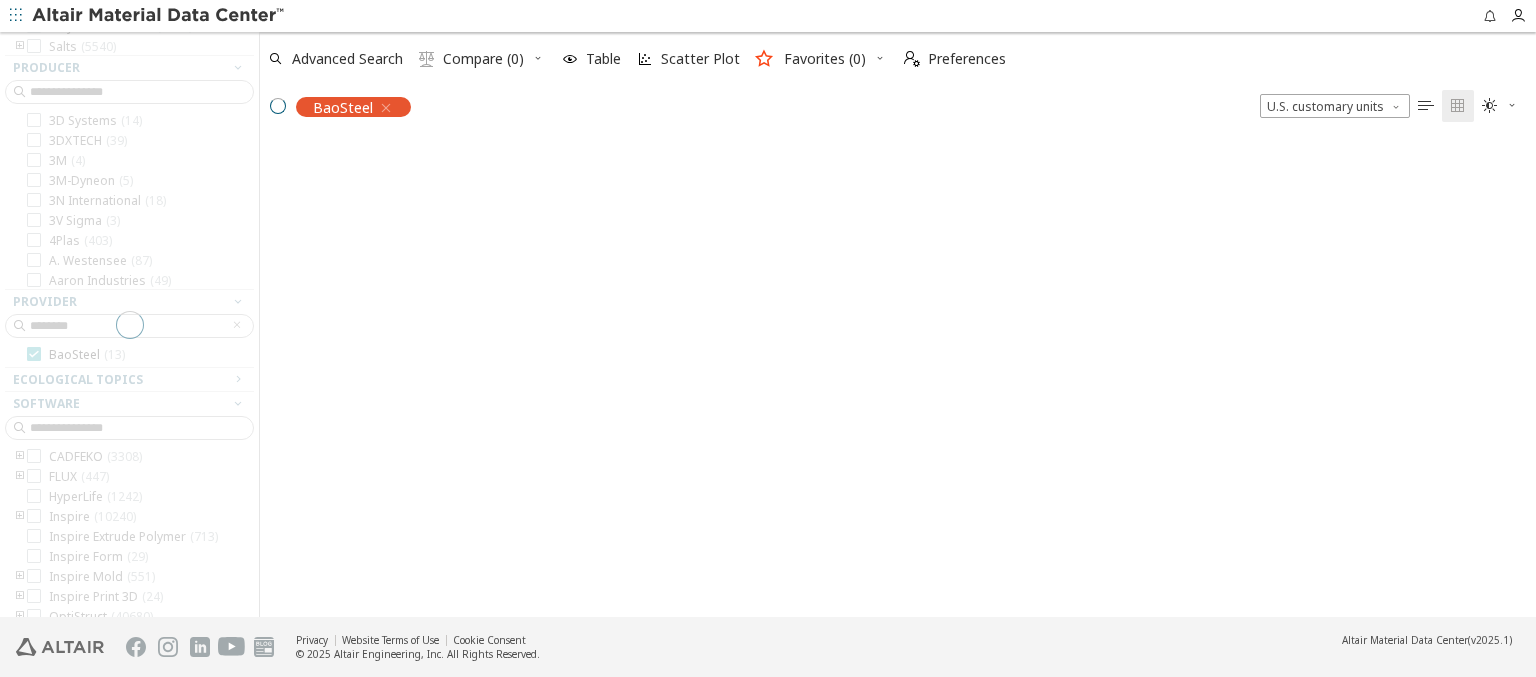 scroll, scrollTop: 475, scrollLeft: 1260, axis: both 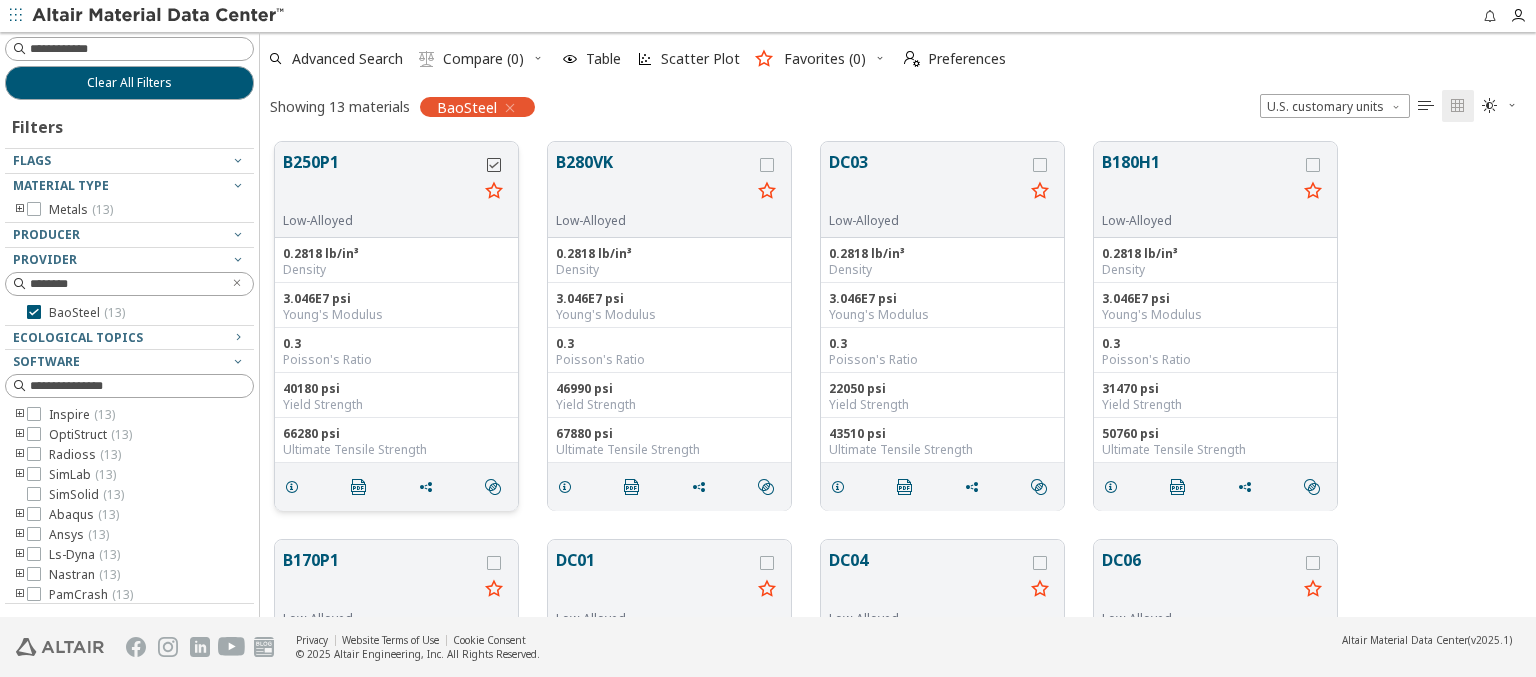 click at bounding box center [494, 165] 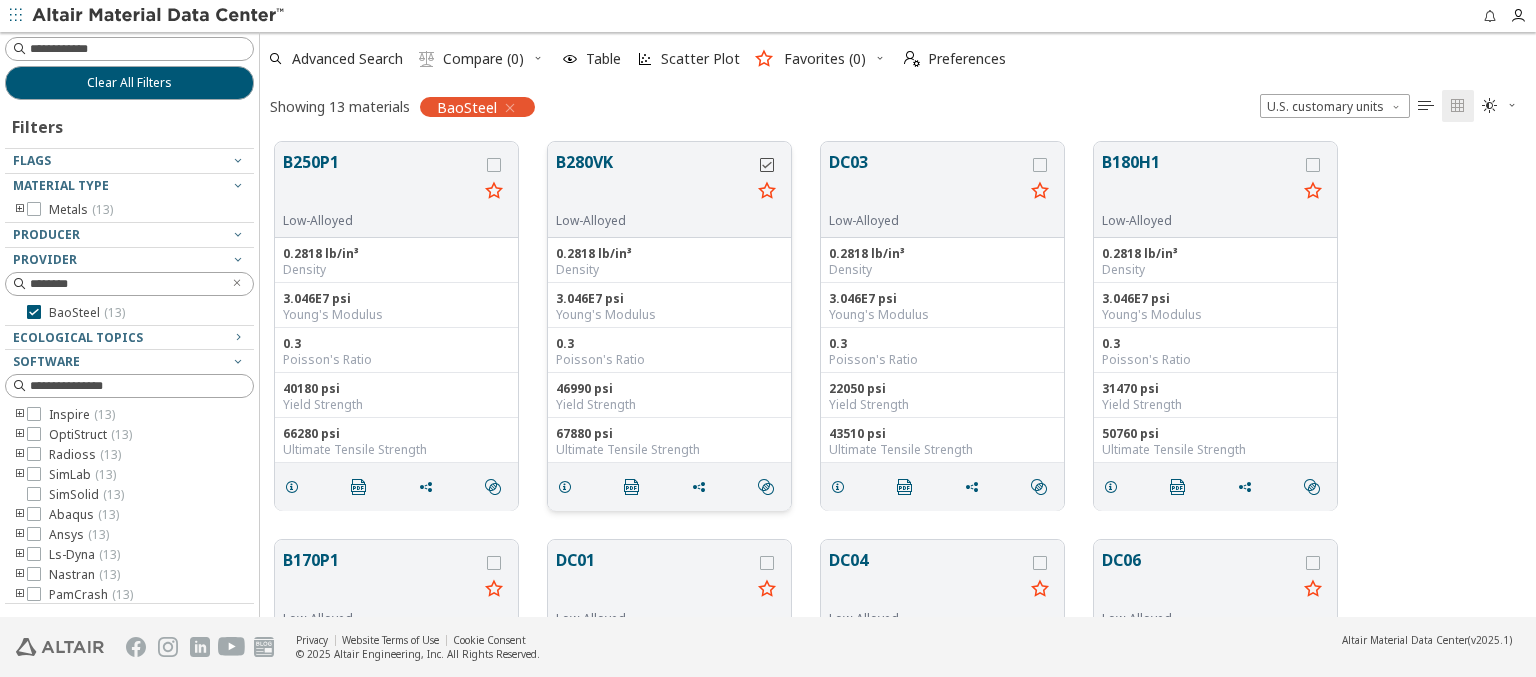 click at bounding box center (767, 165) 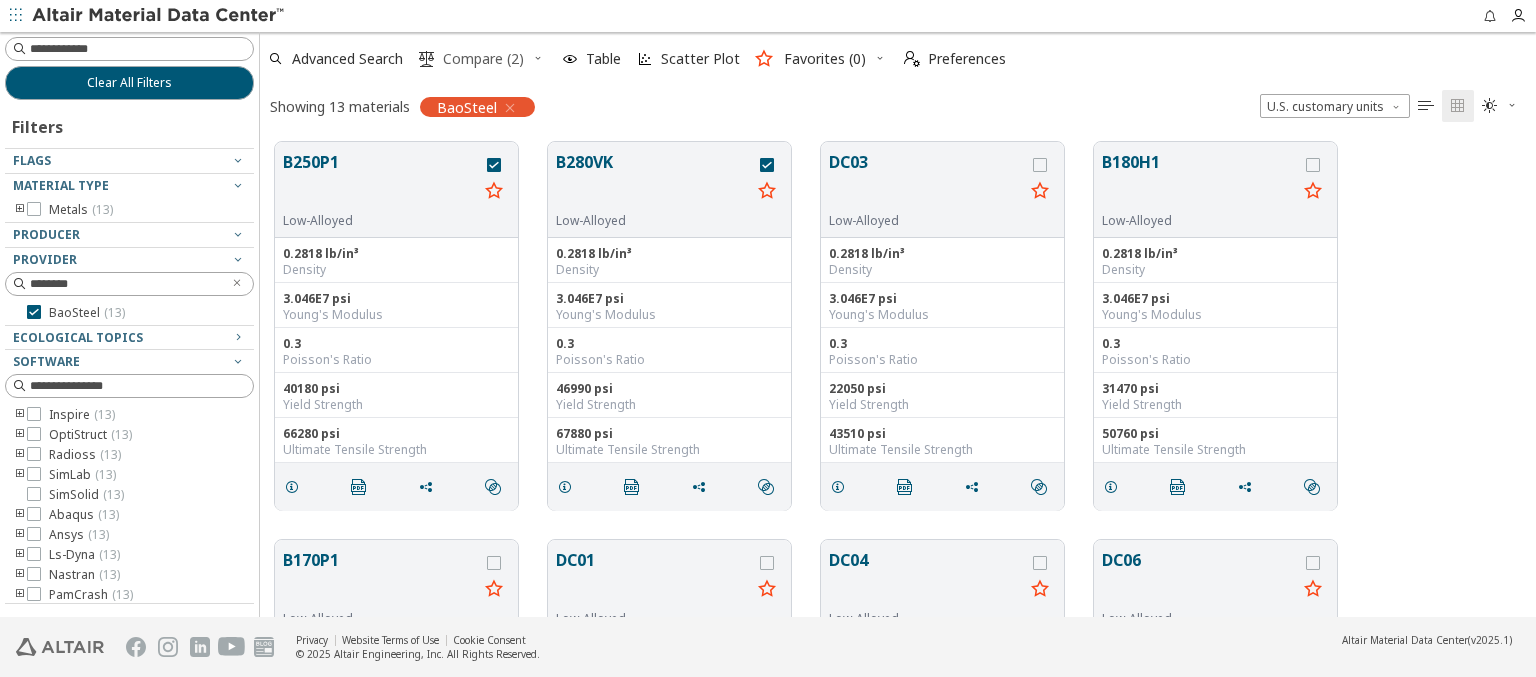 click on "Compare (2)" at bounding box center (483, 59) 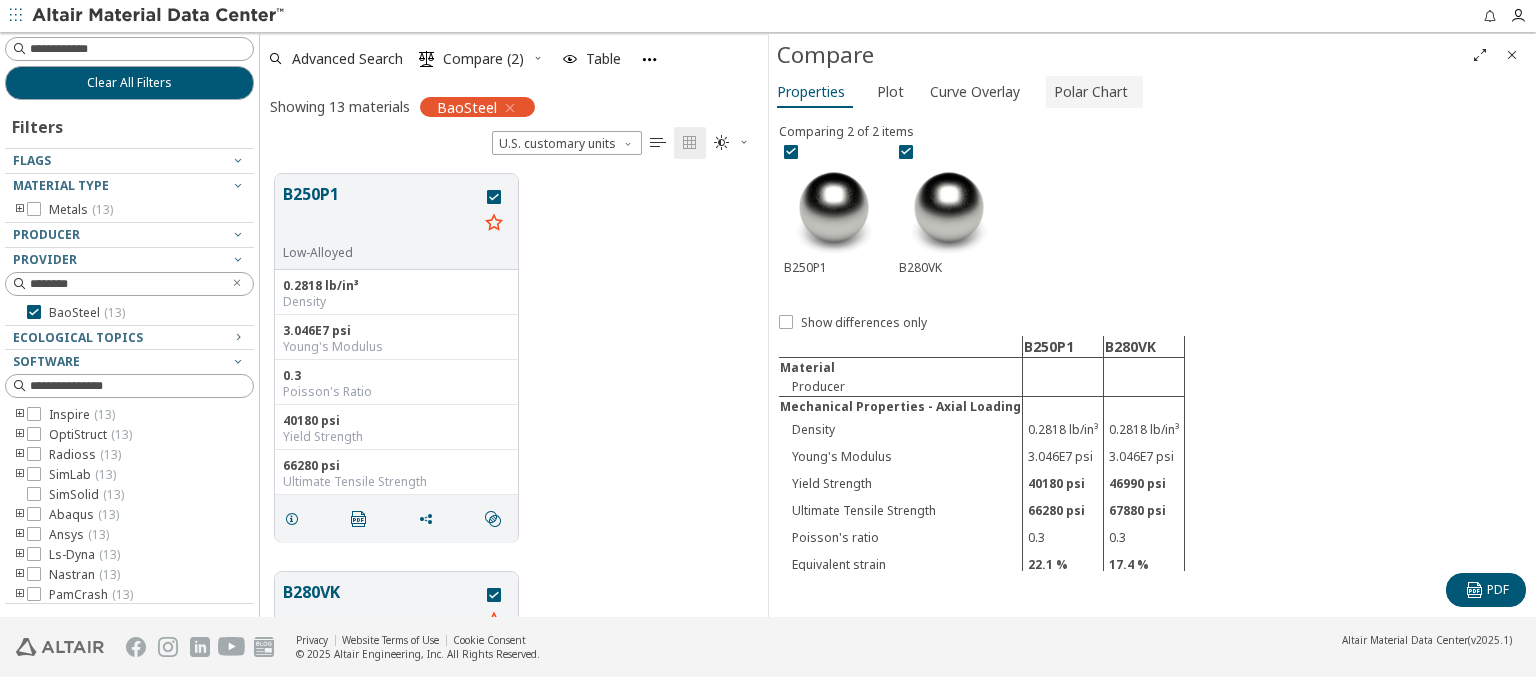 click on "Polar Chart" at bounding box center [1091, 92] 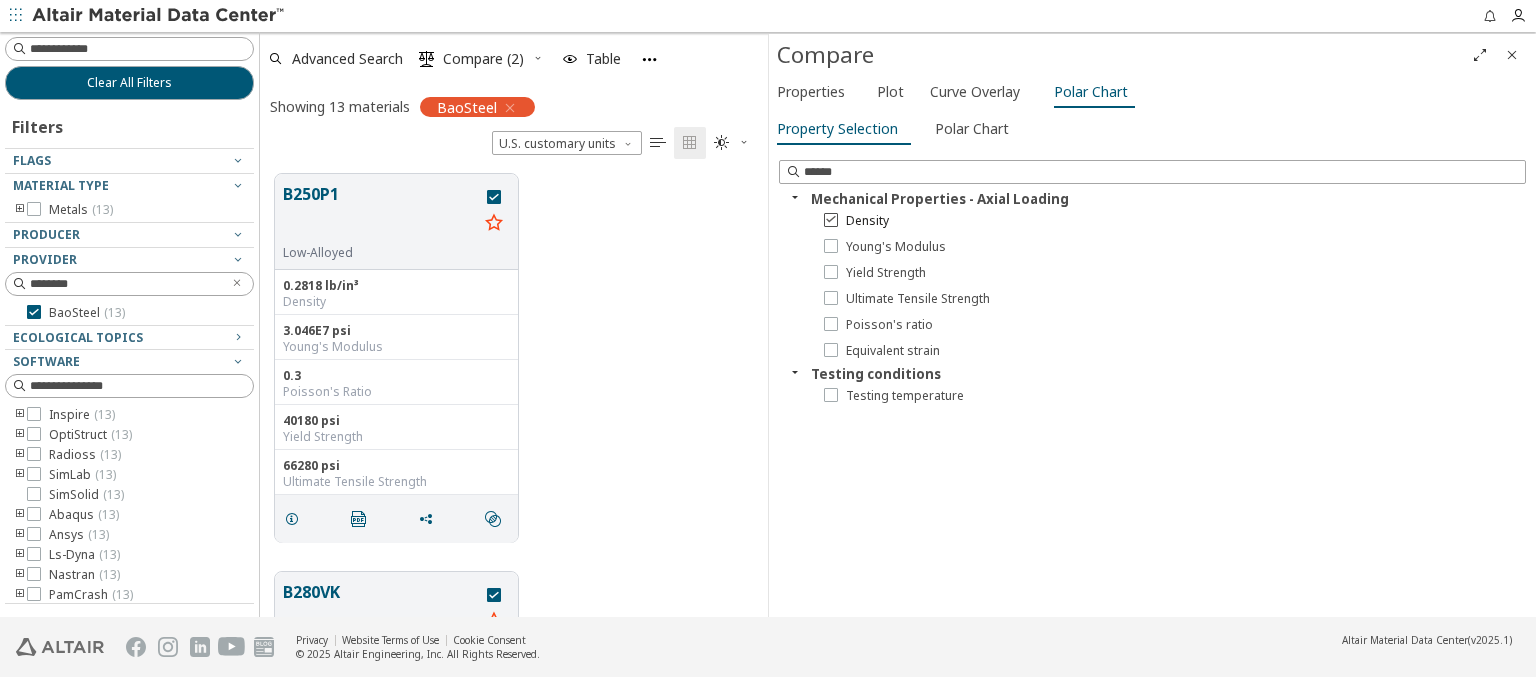 click on "Density" at bounding box center [867, 221] 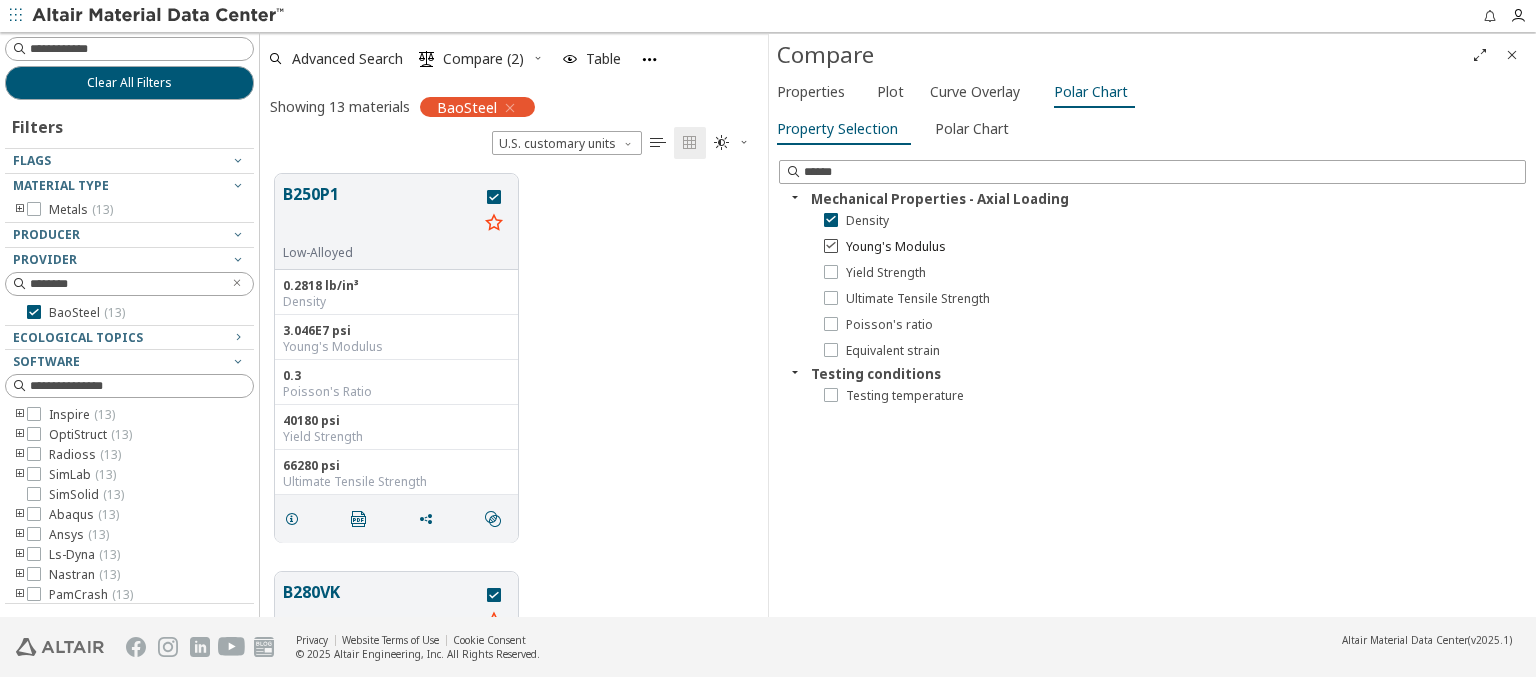 click on "Young's Modulus" at bounding box center [896, 247] 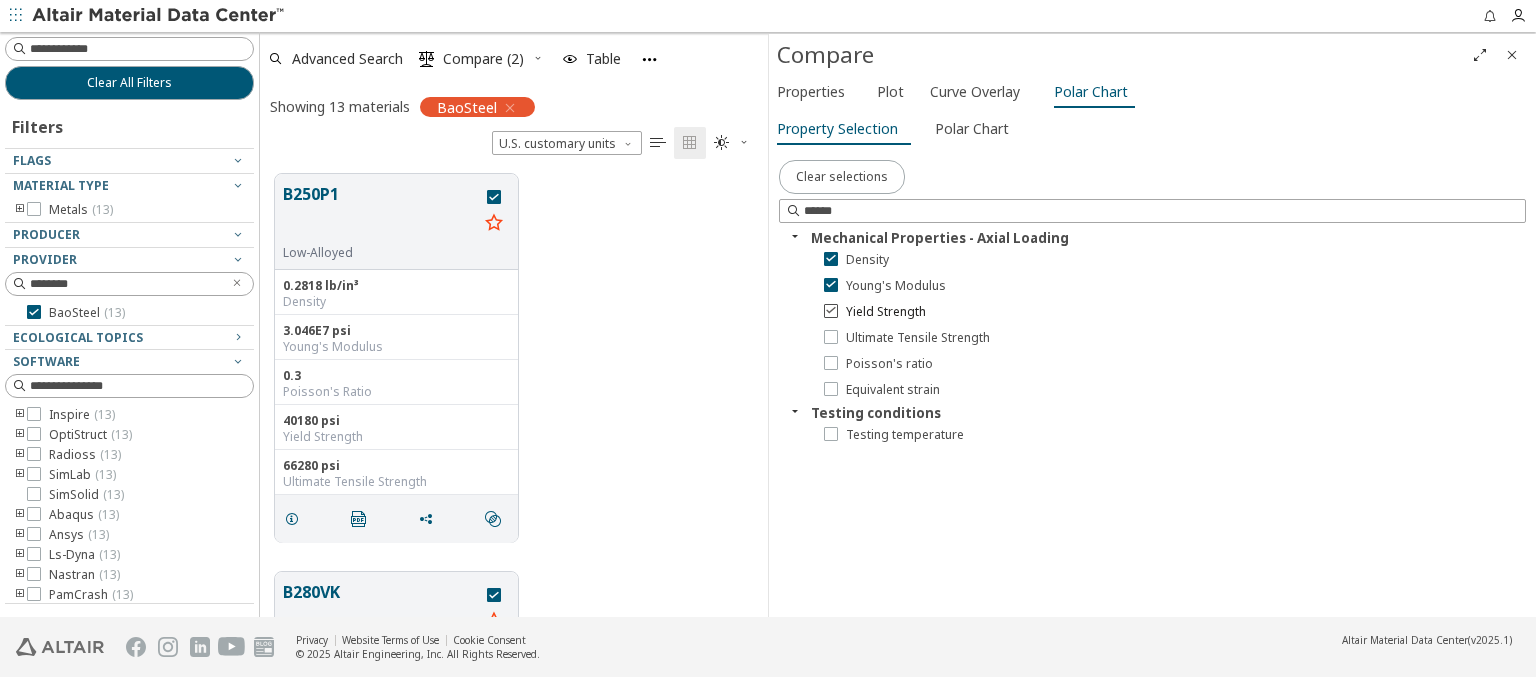 click on "Yield Strength" at bounding box center (886, 312) 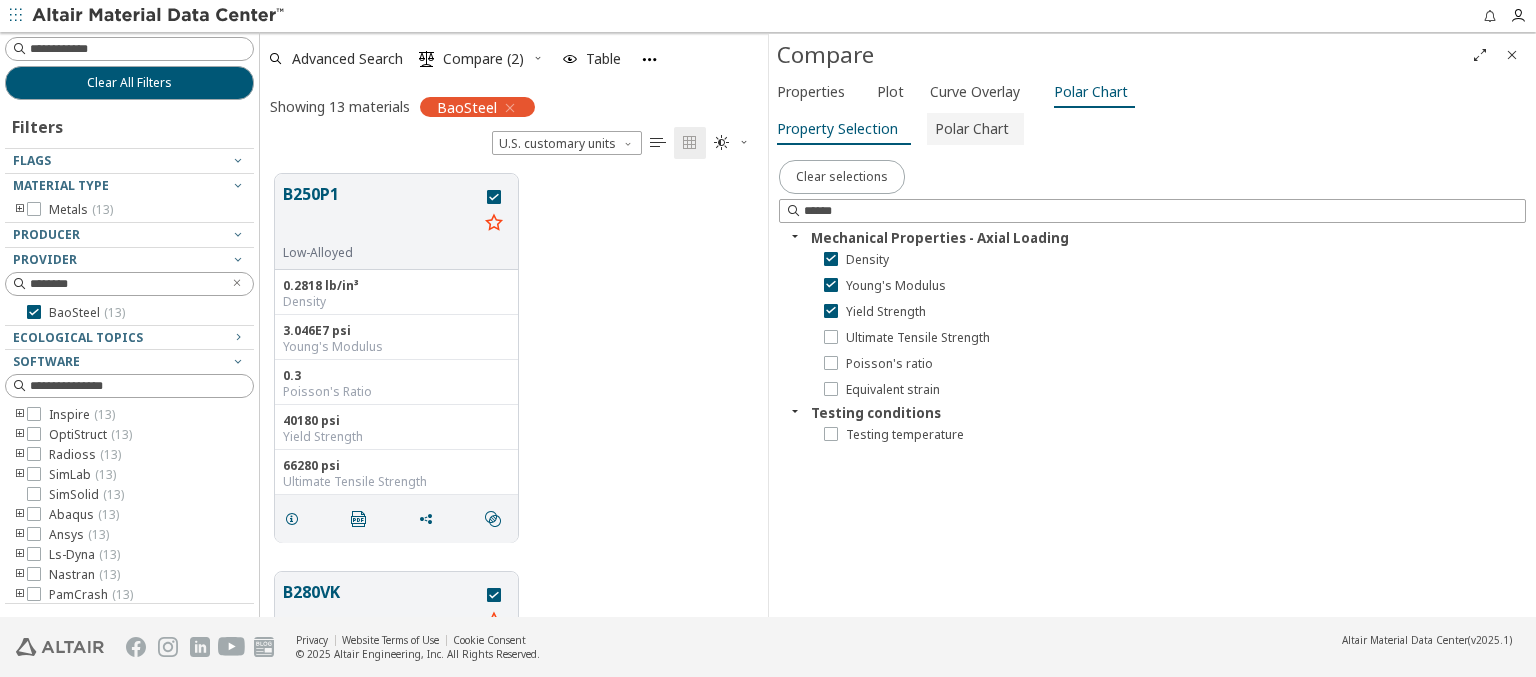 click on "Polar Chart" at bounding box center (972, 129) 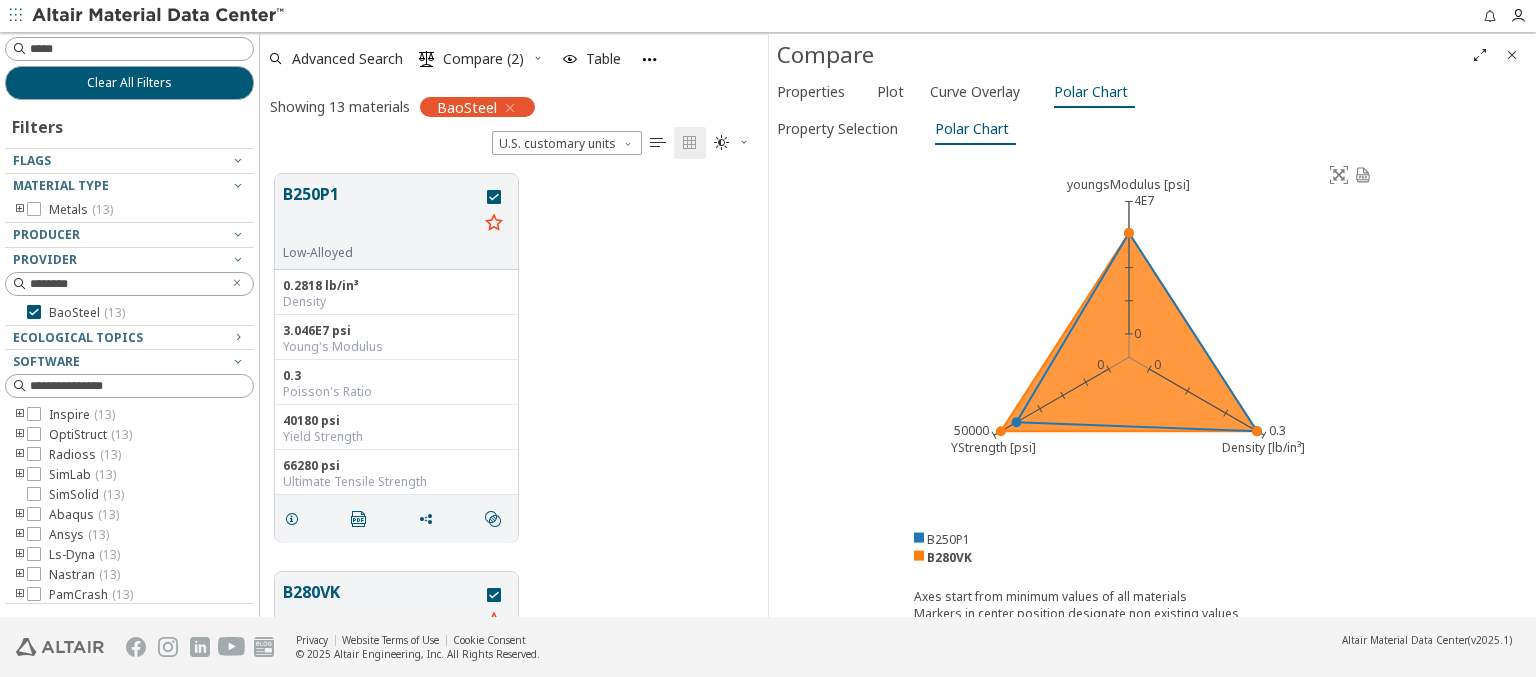type on "******" 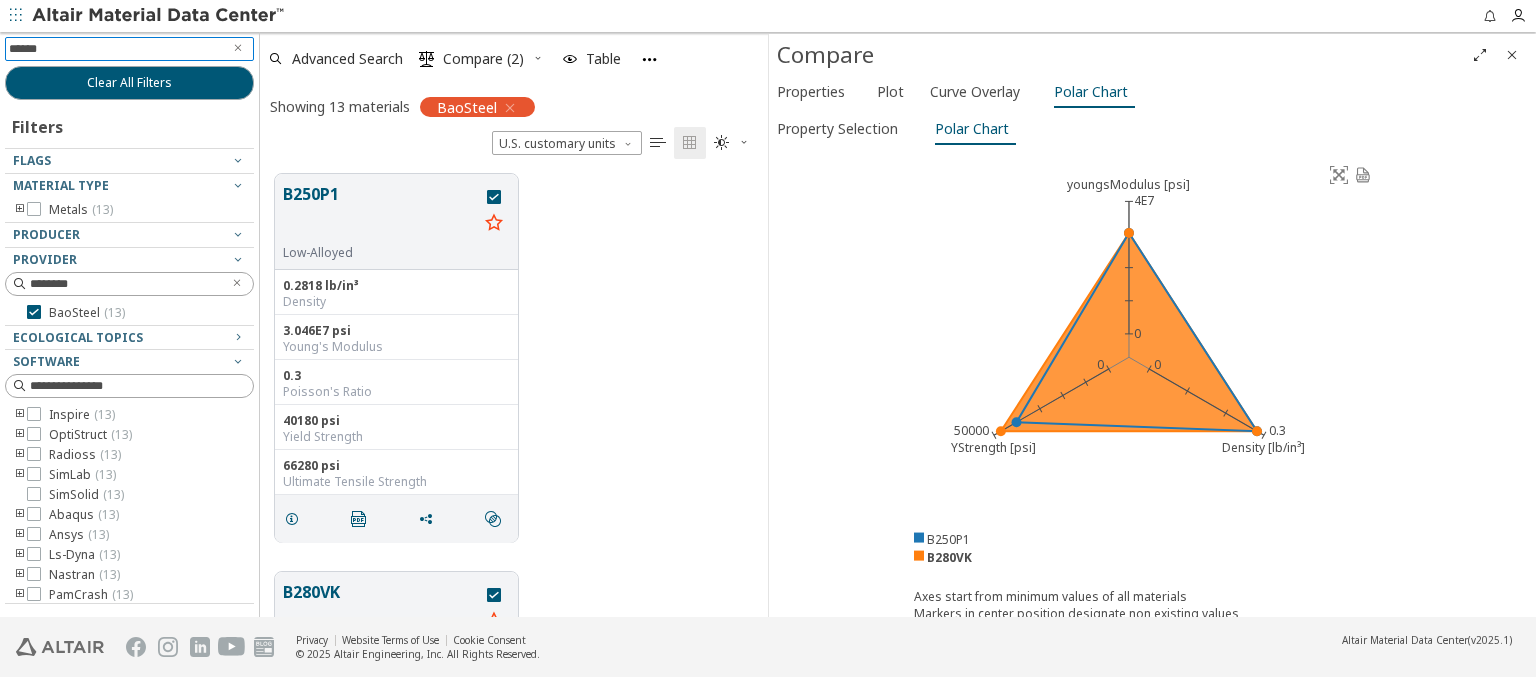 type 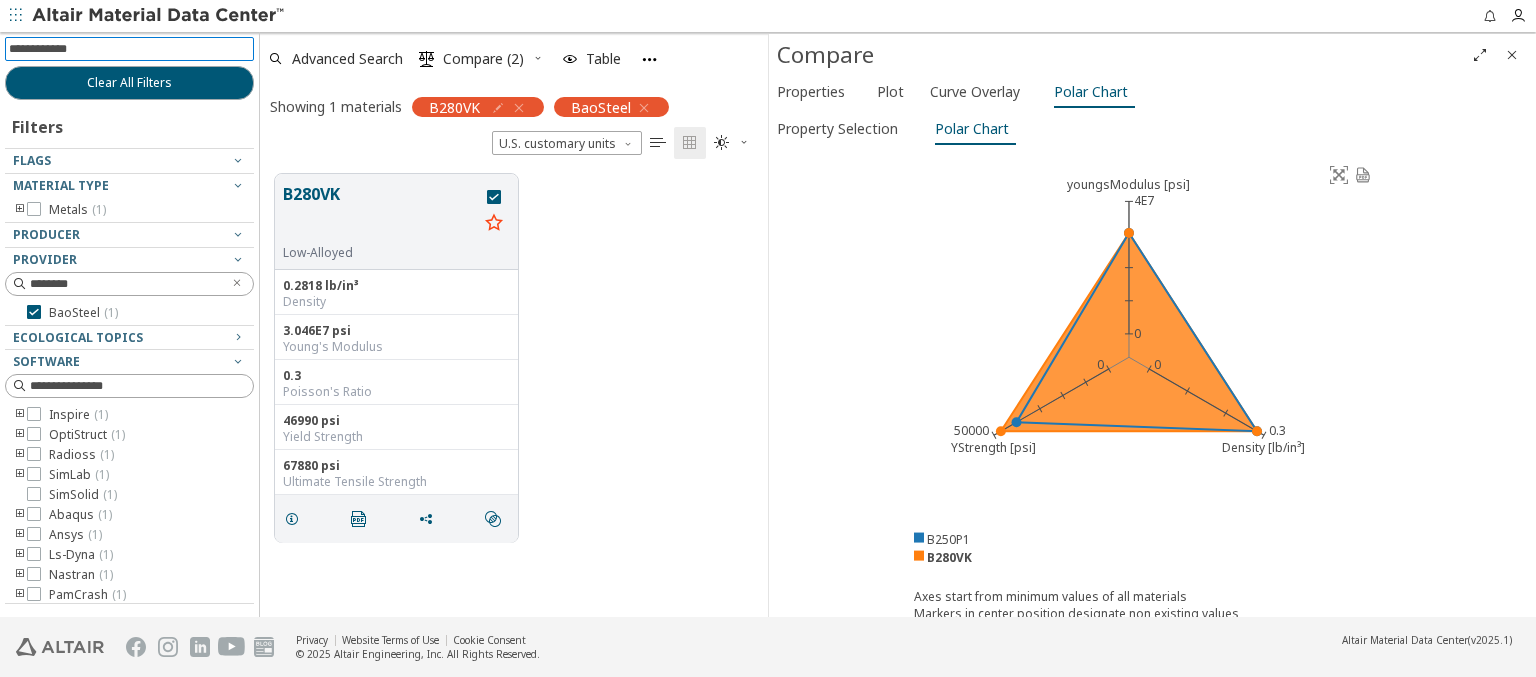 click at bounding box center (159, 16) 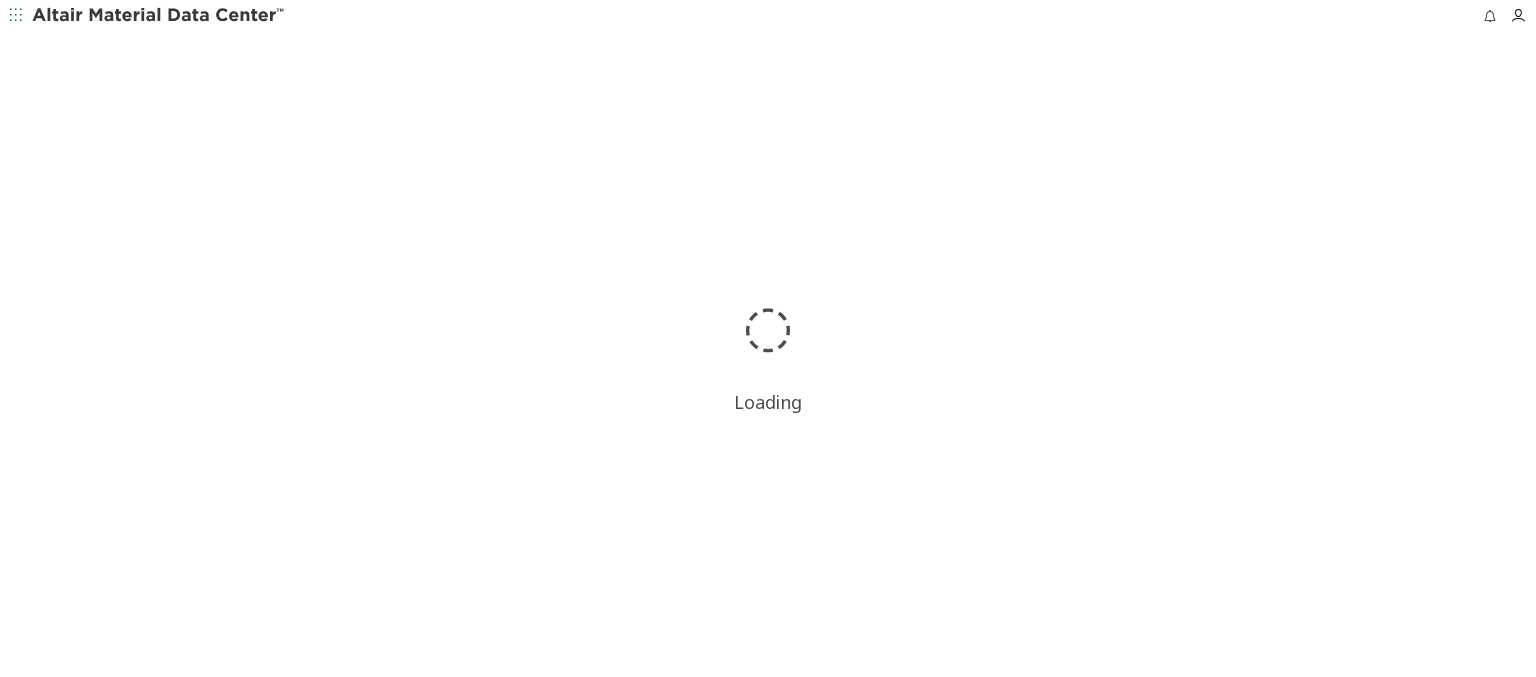 scroll, scrollTop: 0, scrollLeft: 0, axis: both 